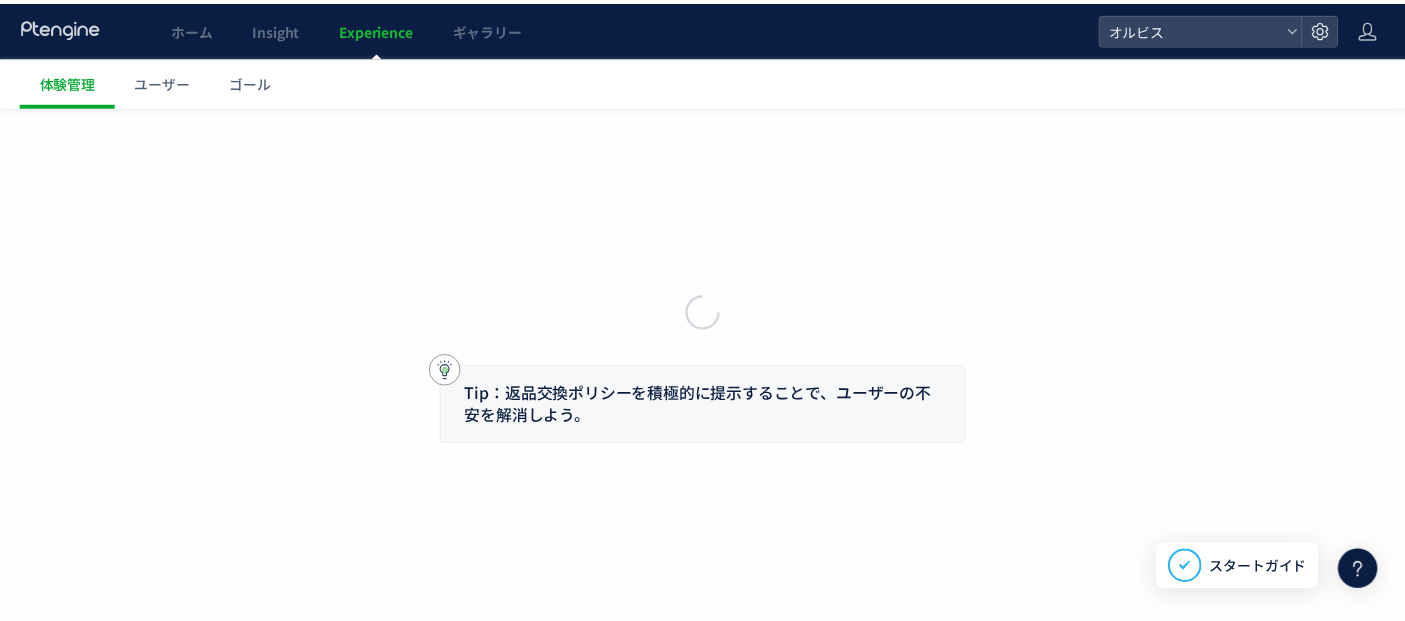 scroll, scrollTop: 0, scrollLeft: 0, axis: both 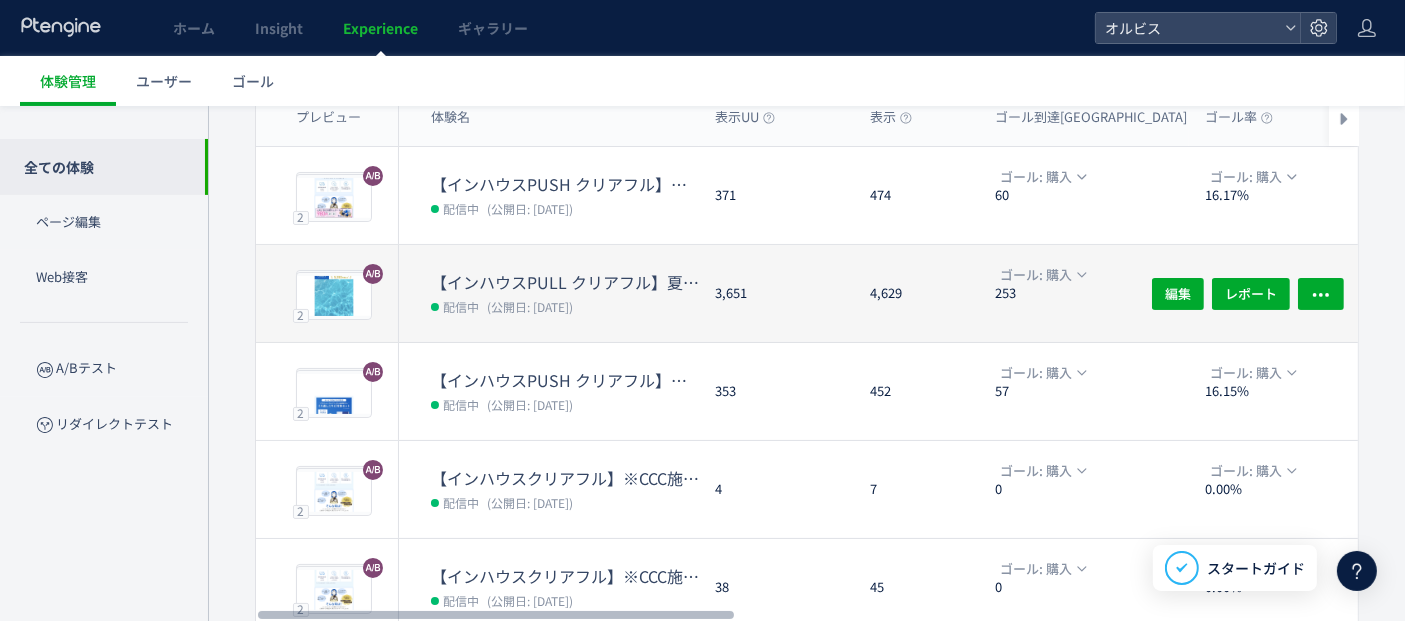 click on "【インハウスPULL クリアフル】夏訴求　205 配信中 (公開日: [DATE])" 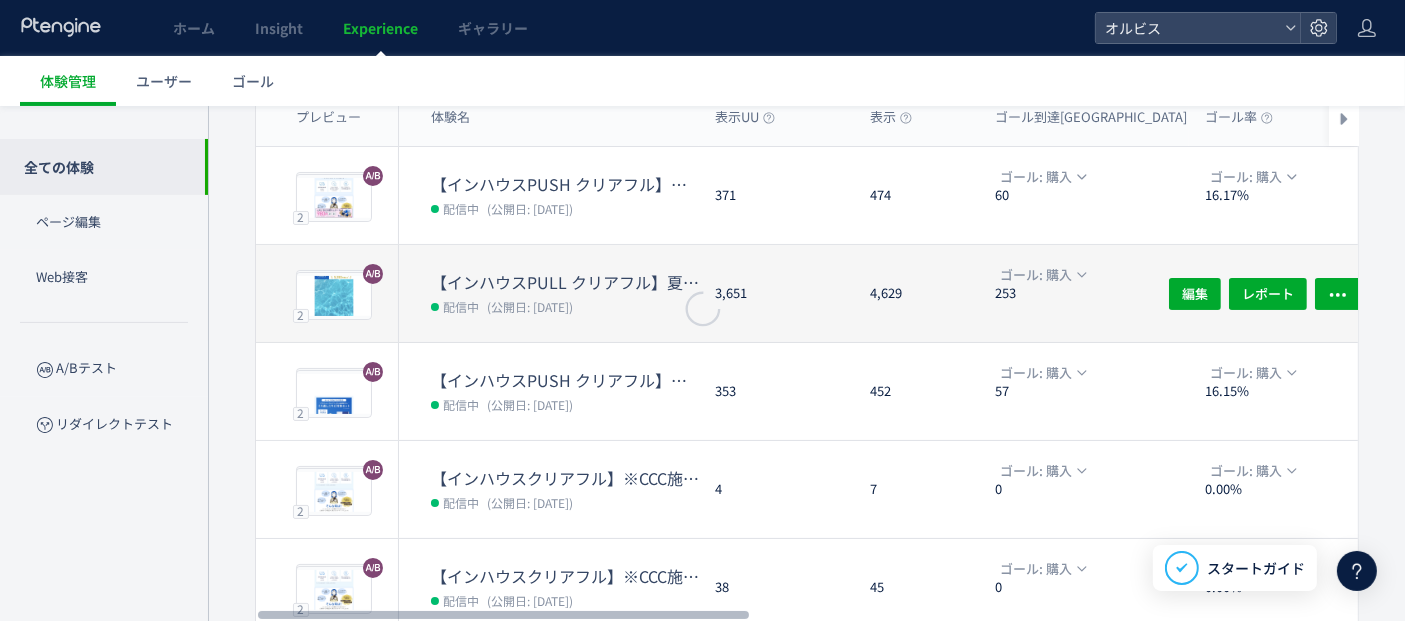 scroll, scrollTop: 0, scrollLeft: 0, axis: both 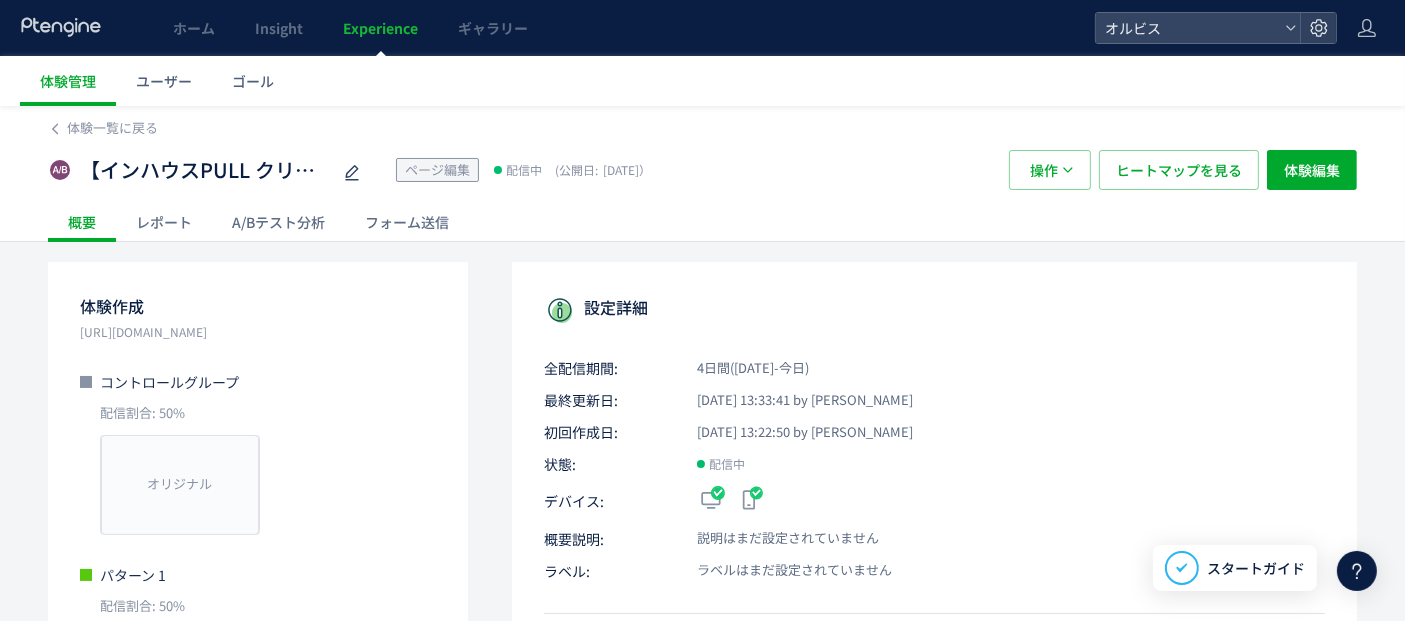 click on "A/Bテスト分析" 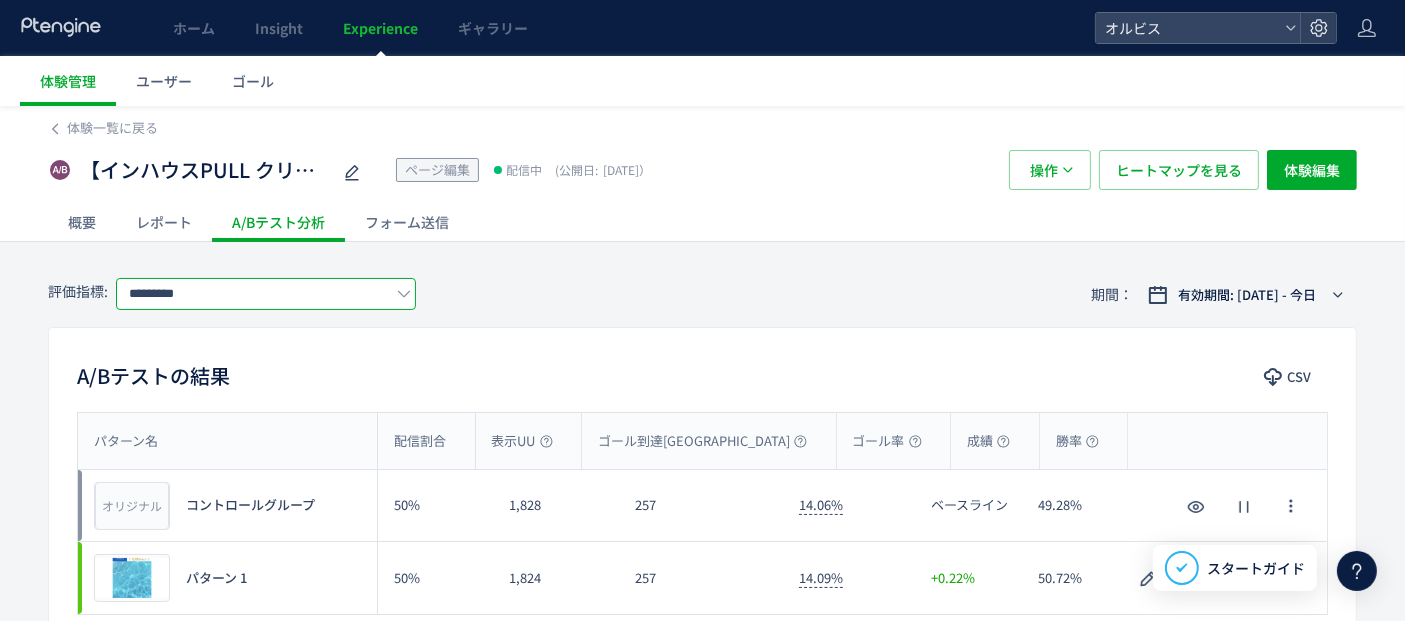 click on "*********" 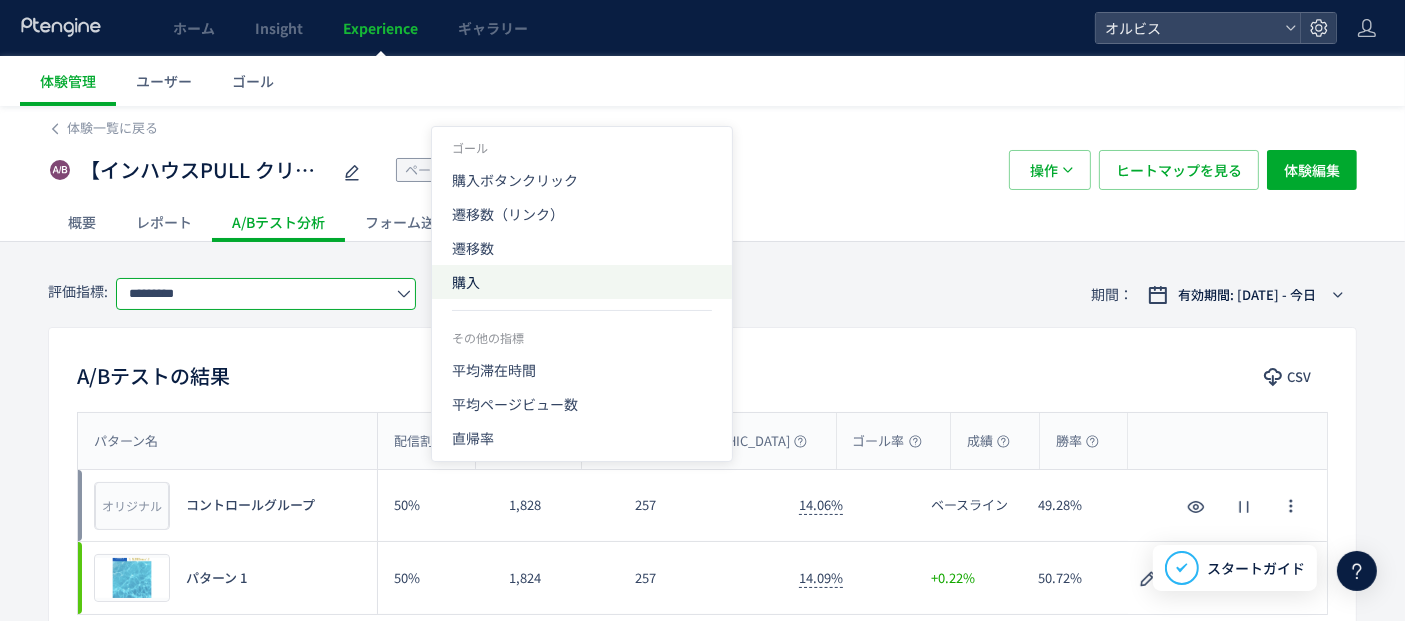 click on "購入" 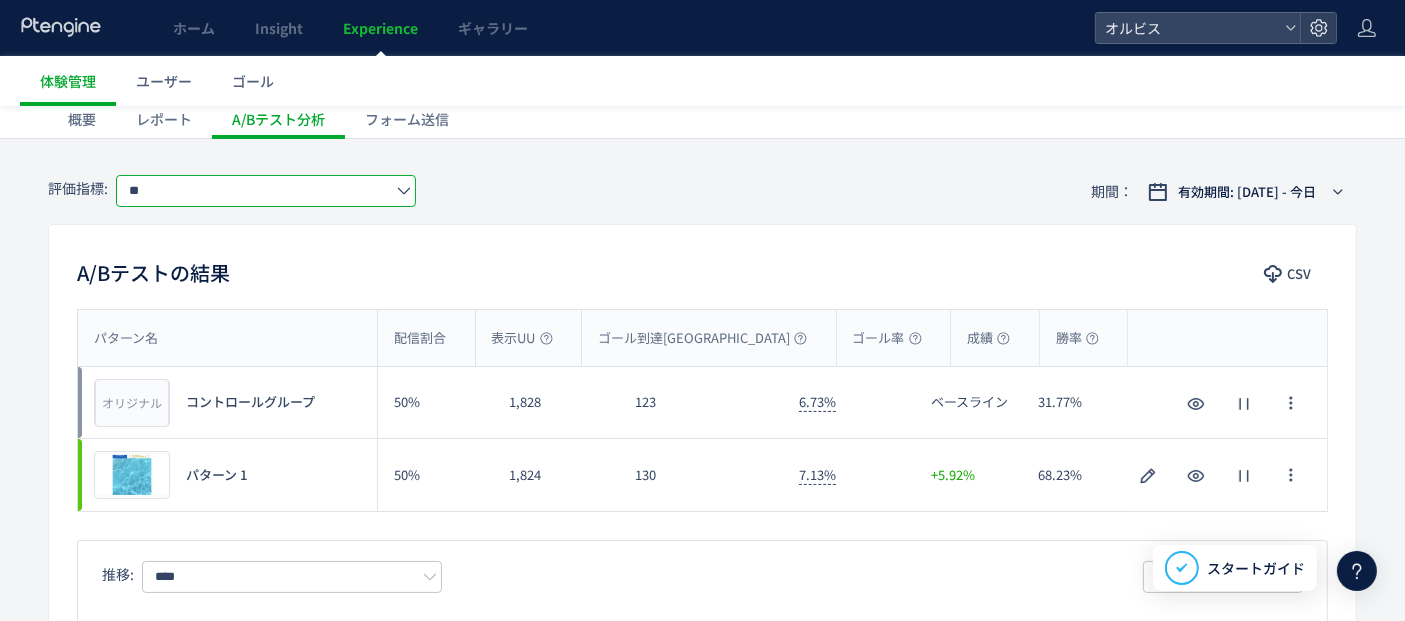 scroll, scrollTop: 0, scrollLeft: 0, axis: both 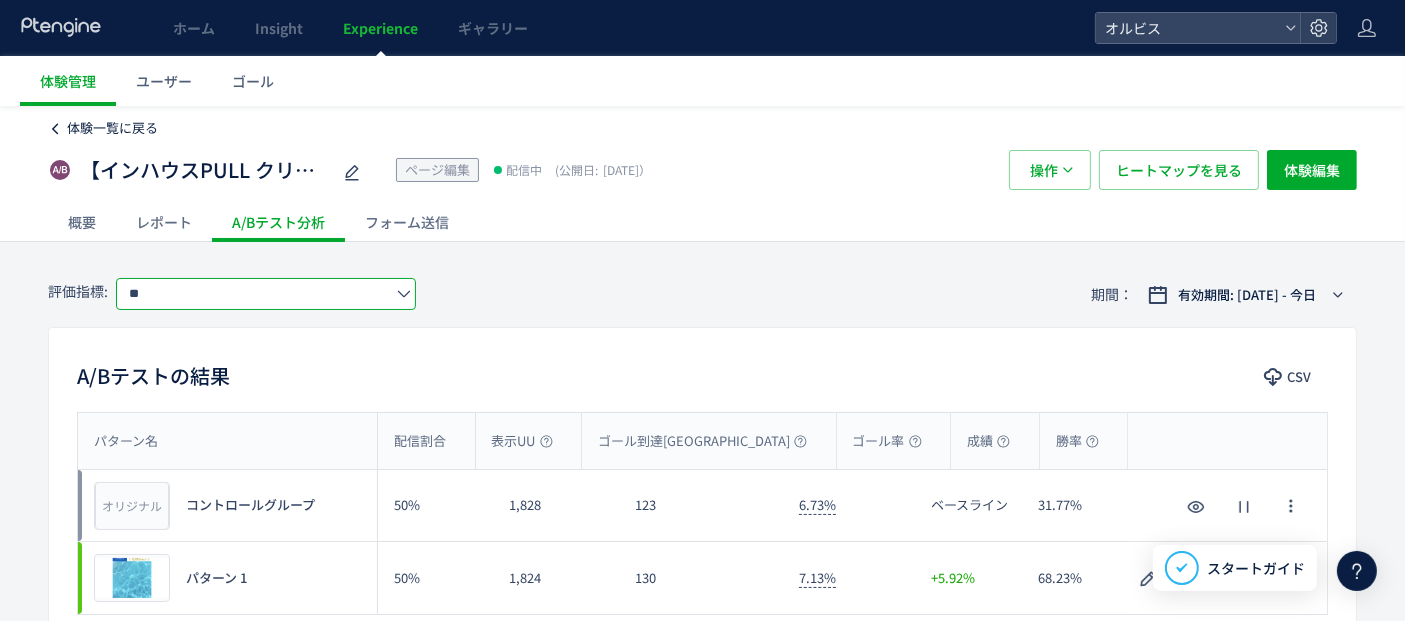 click on "体験一覧に戻る" 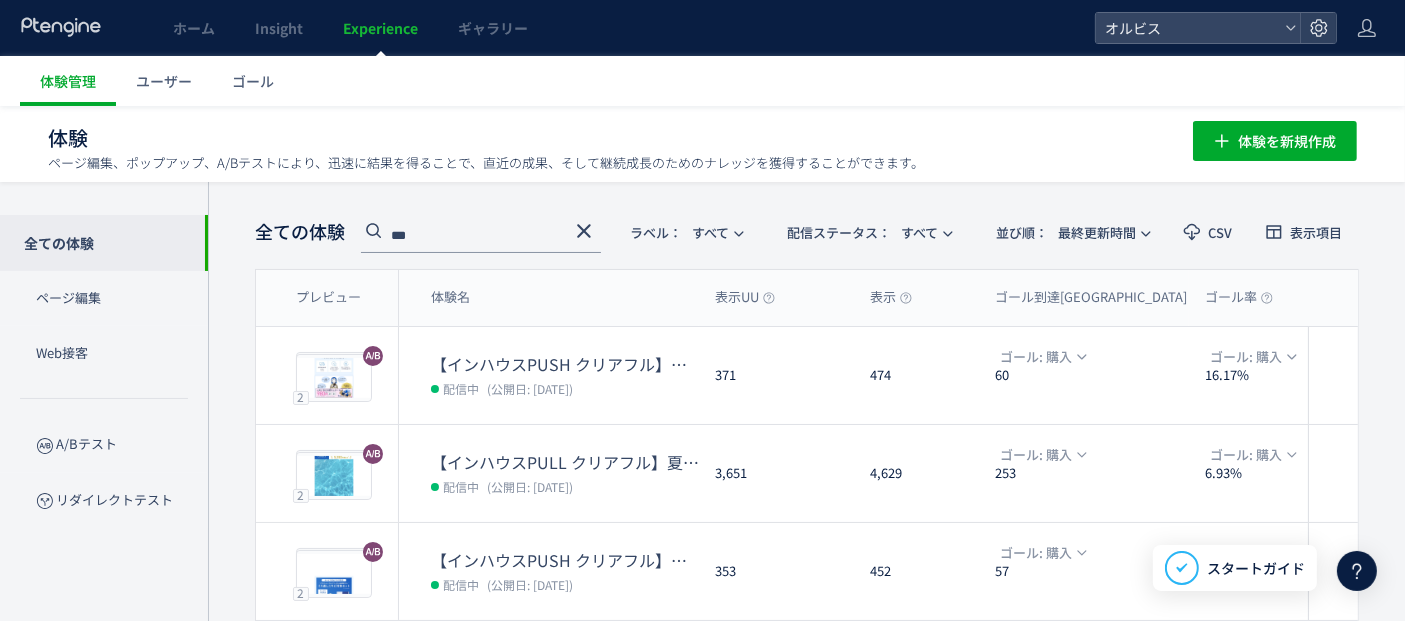 scroll, scrollTop: 55, scrollLeft: 0, axis: vertical 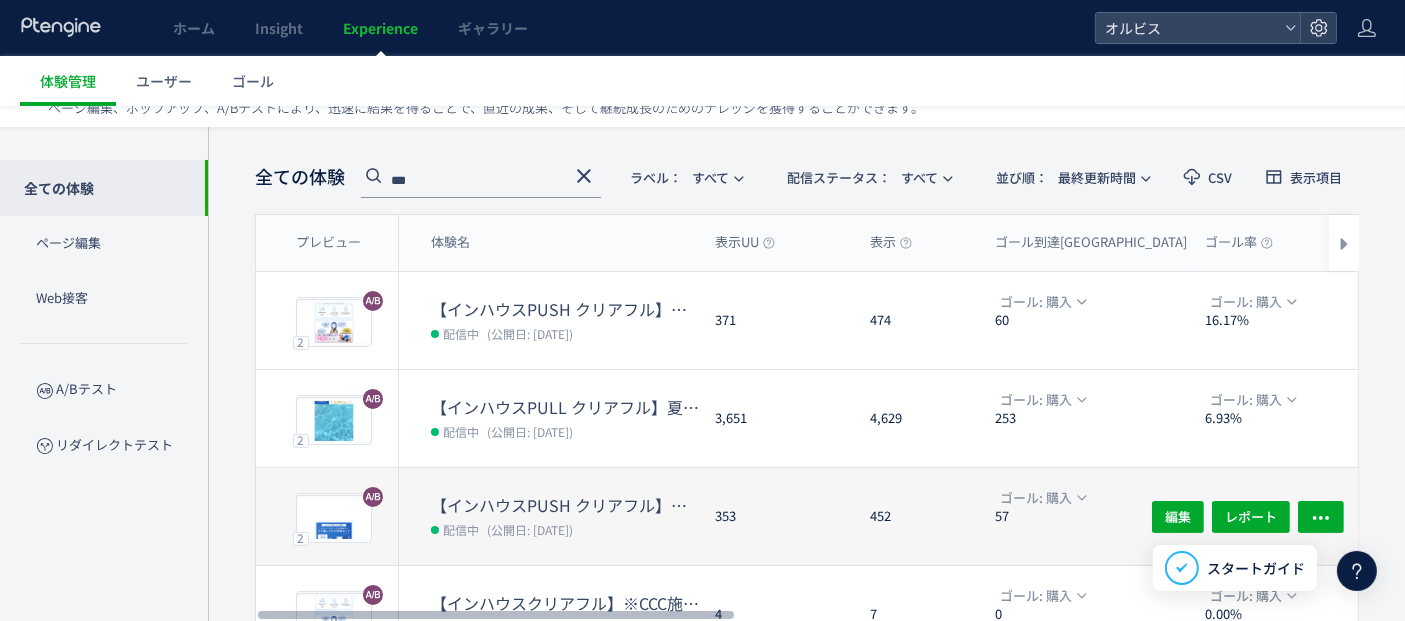 click on "配信中 (公開日: [DATE])" at bounding box center (565, 529) 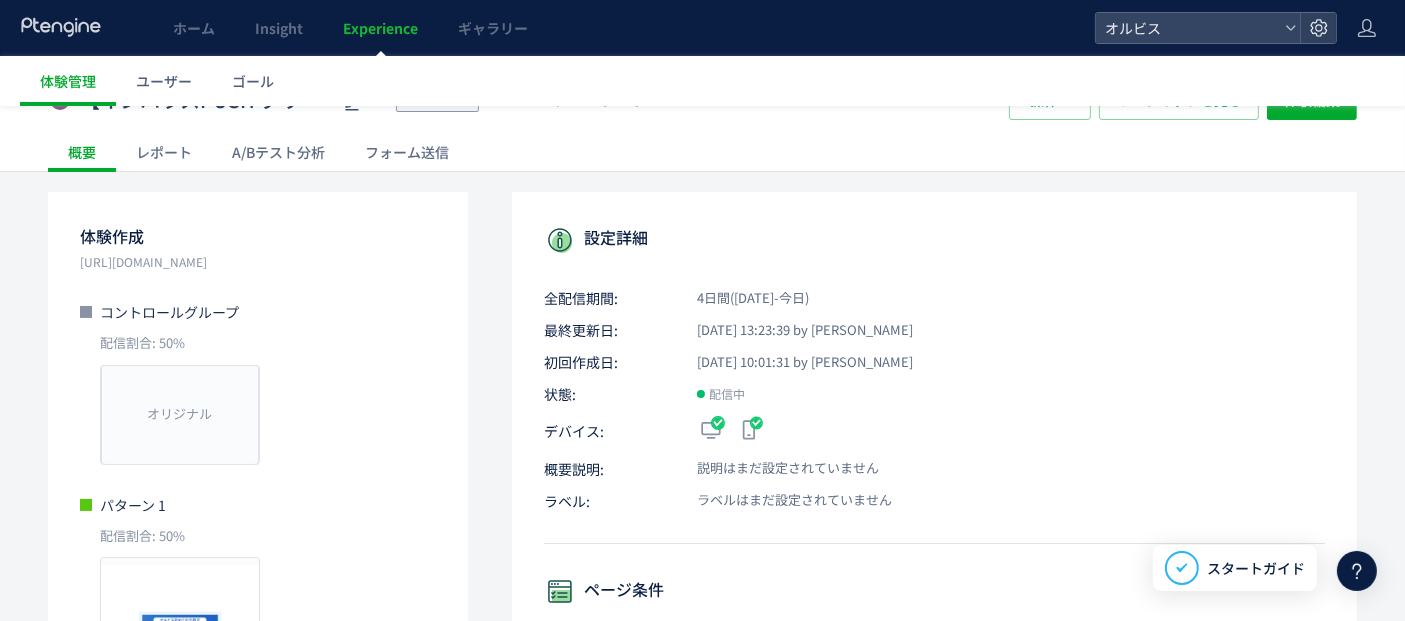 scroll, scrollTop: 71, scrollLeft: 0, axis: vertical 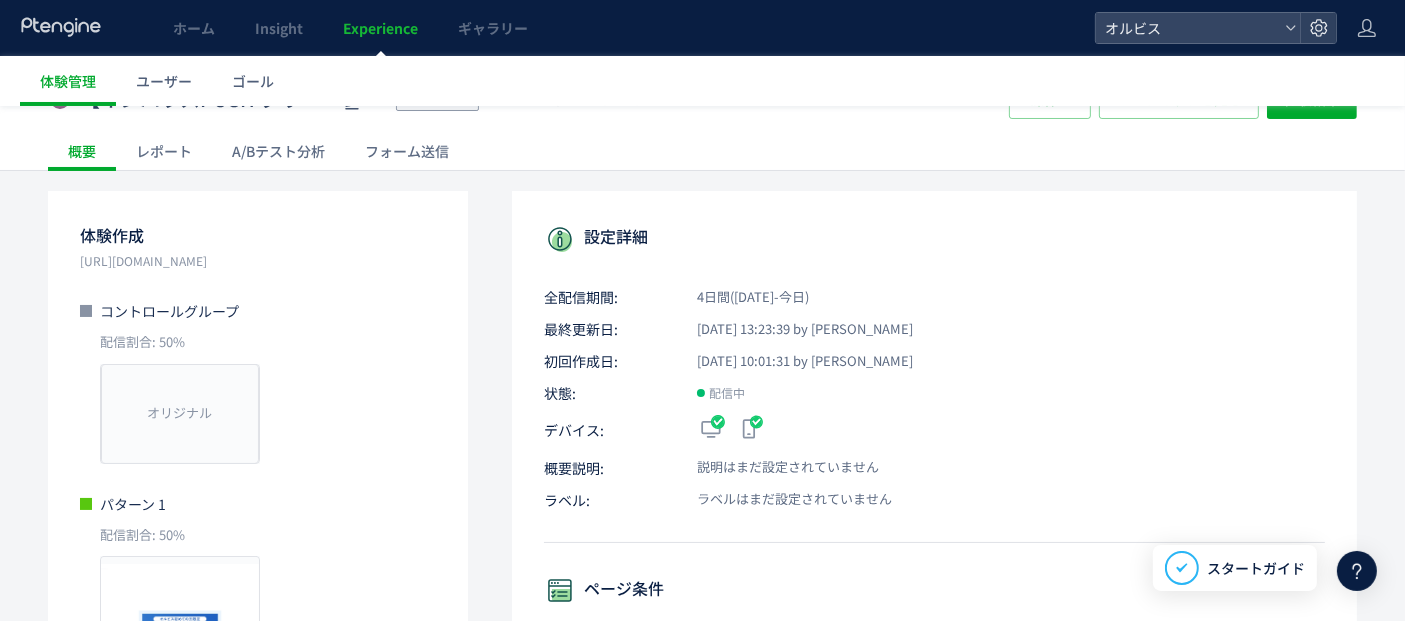 click on "A/Bテスト分析" 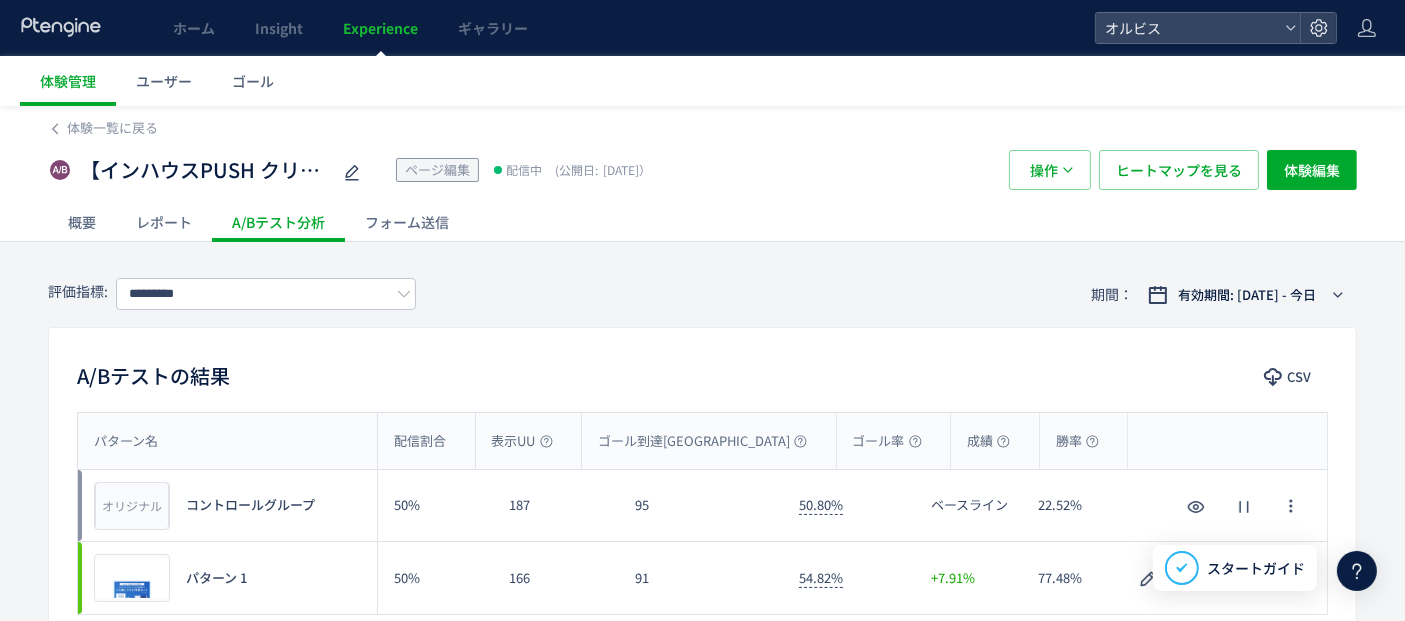 scroll, scrollTop: 208, scrollLeft: 0, axis: vertical 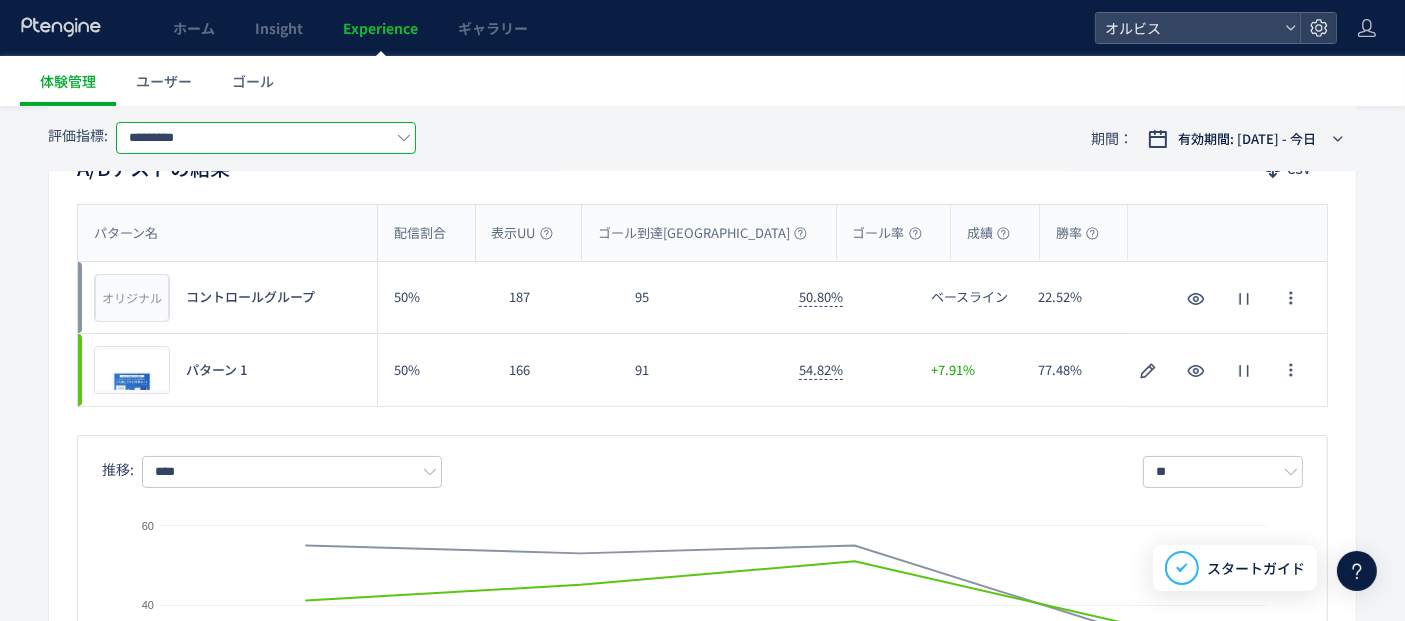 click on "*********" 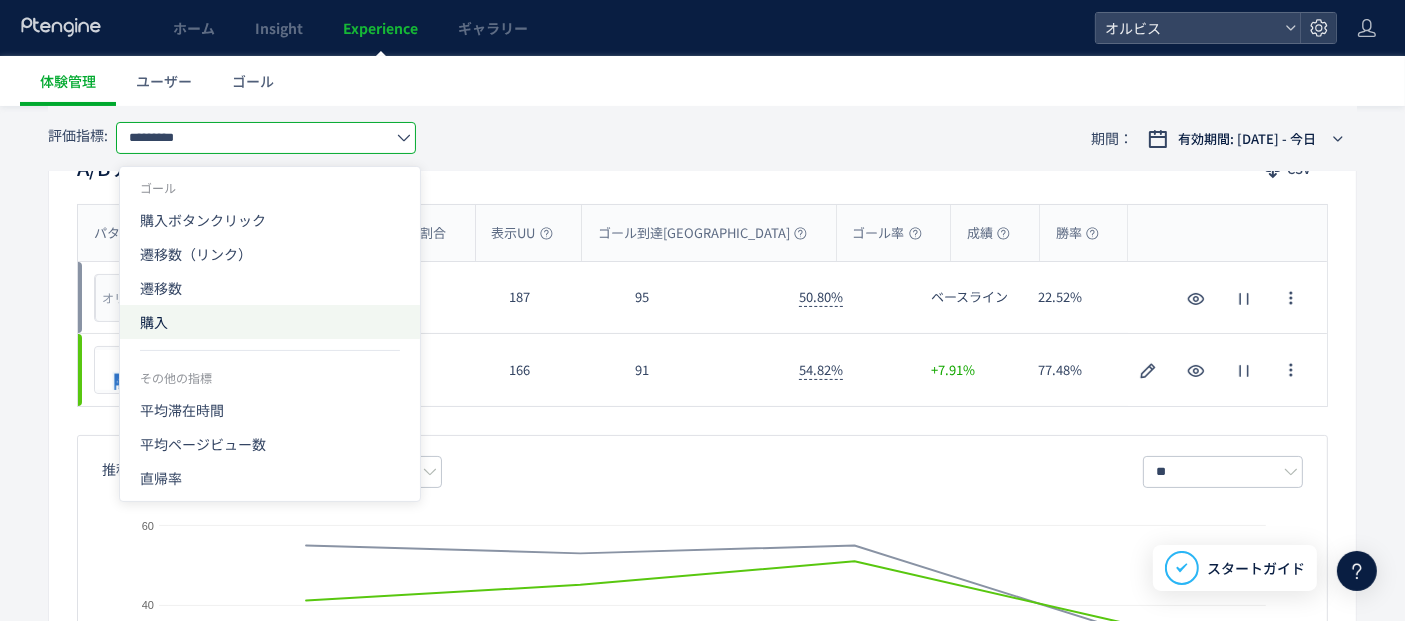 click on "購入" 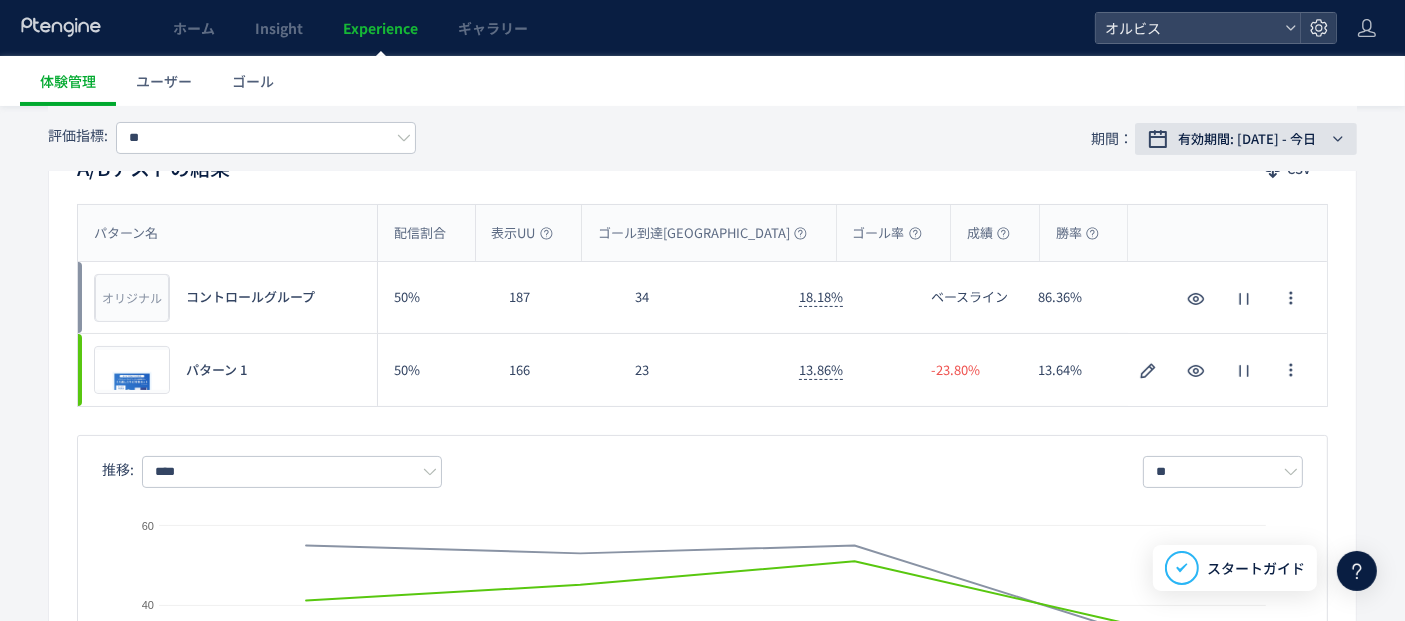 click on "有効期間: [DATE] - 今日" at bounding box center [1247, 139] 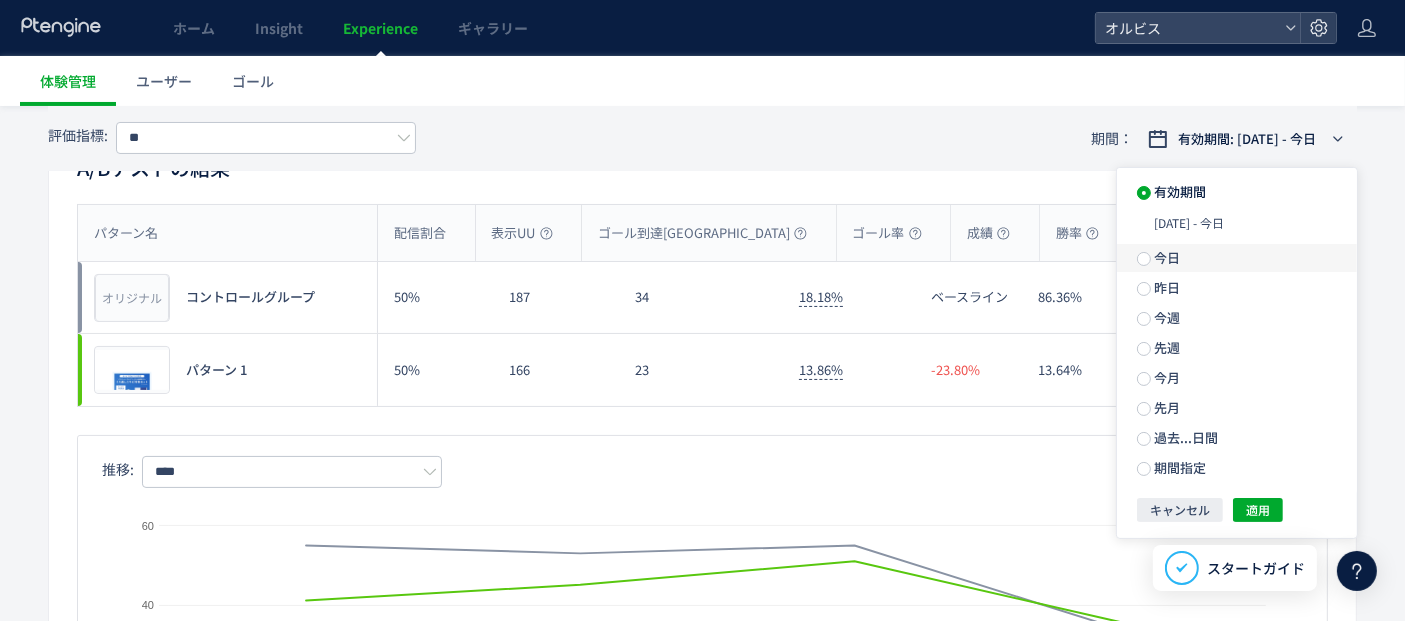 click on "今日" at bounding box center (1166, 257) 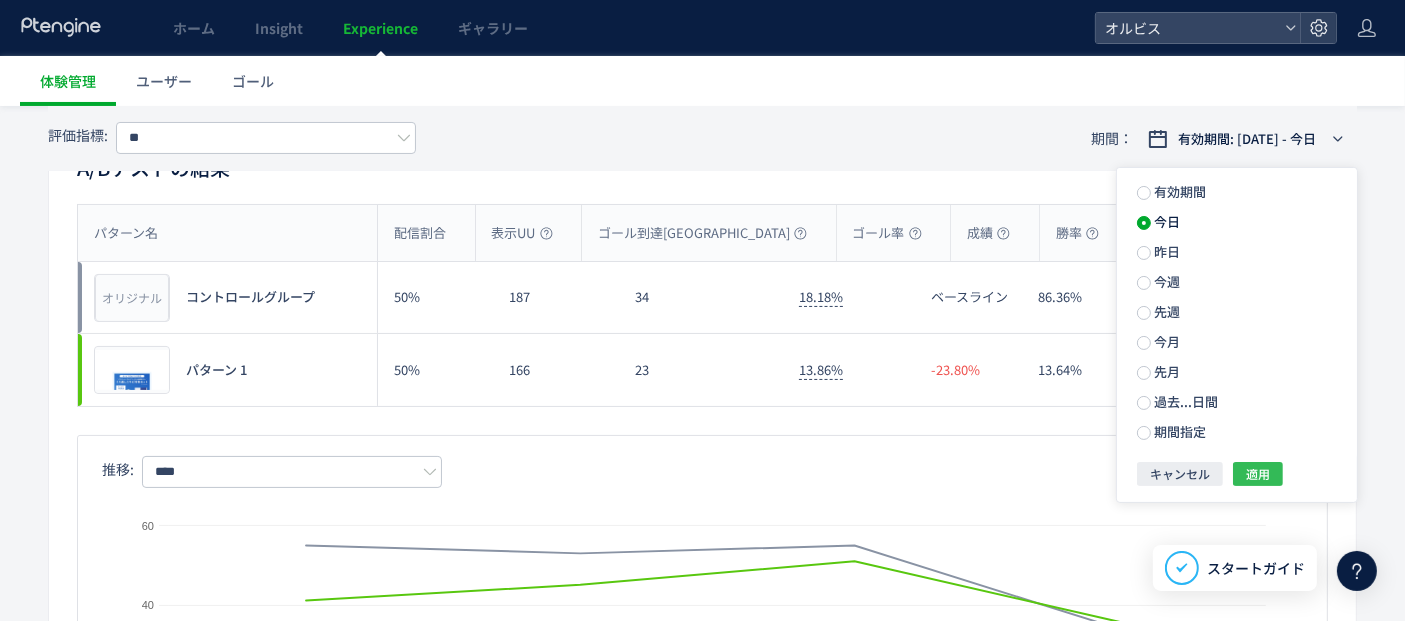click on "適用" at bounding box center [1258, 474] 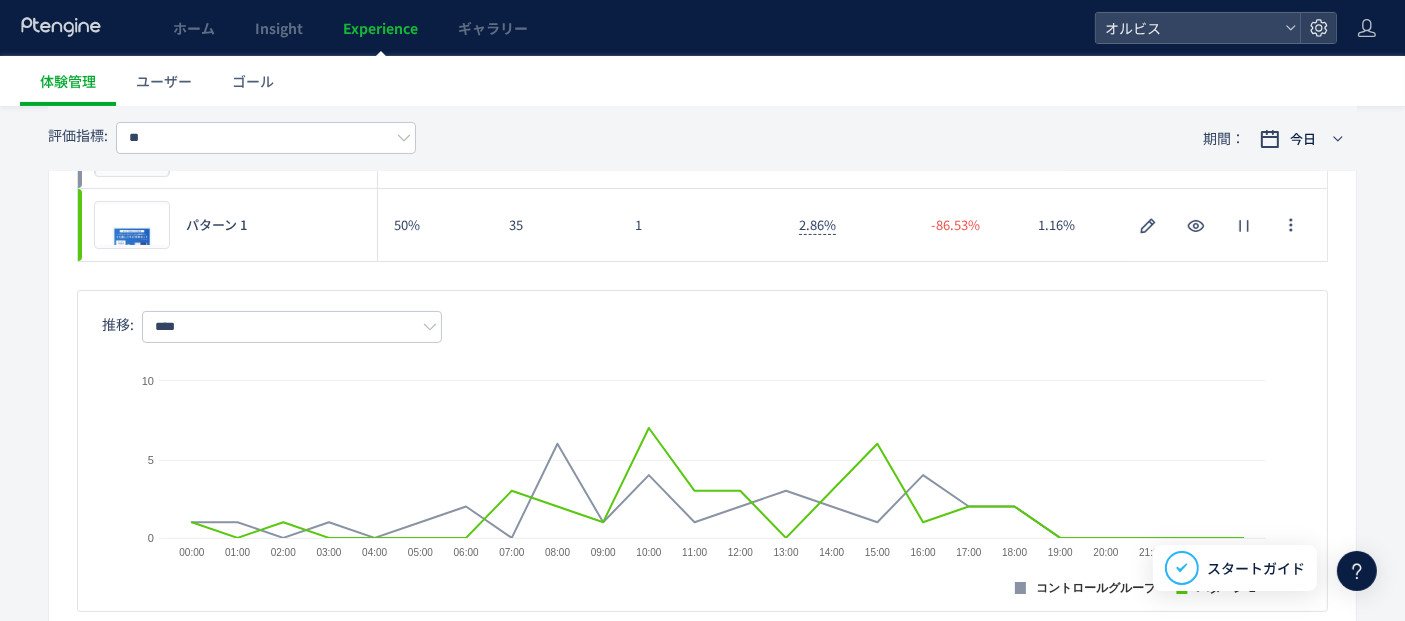 scroll, scrollTop: 366, scrollLeft: 0, axis: vertical 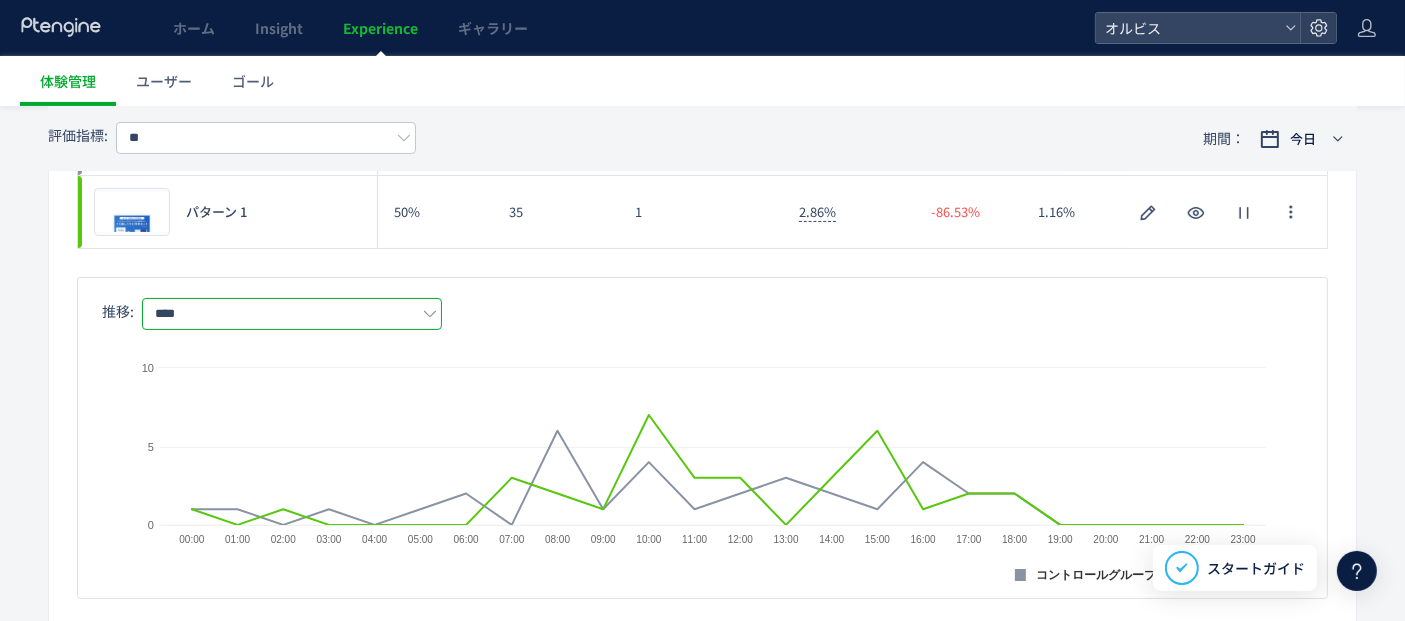 click on "****" 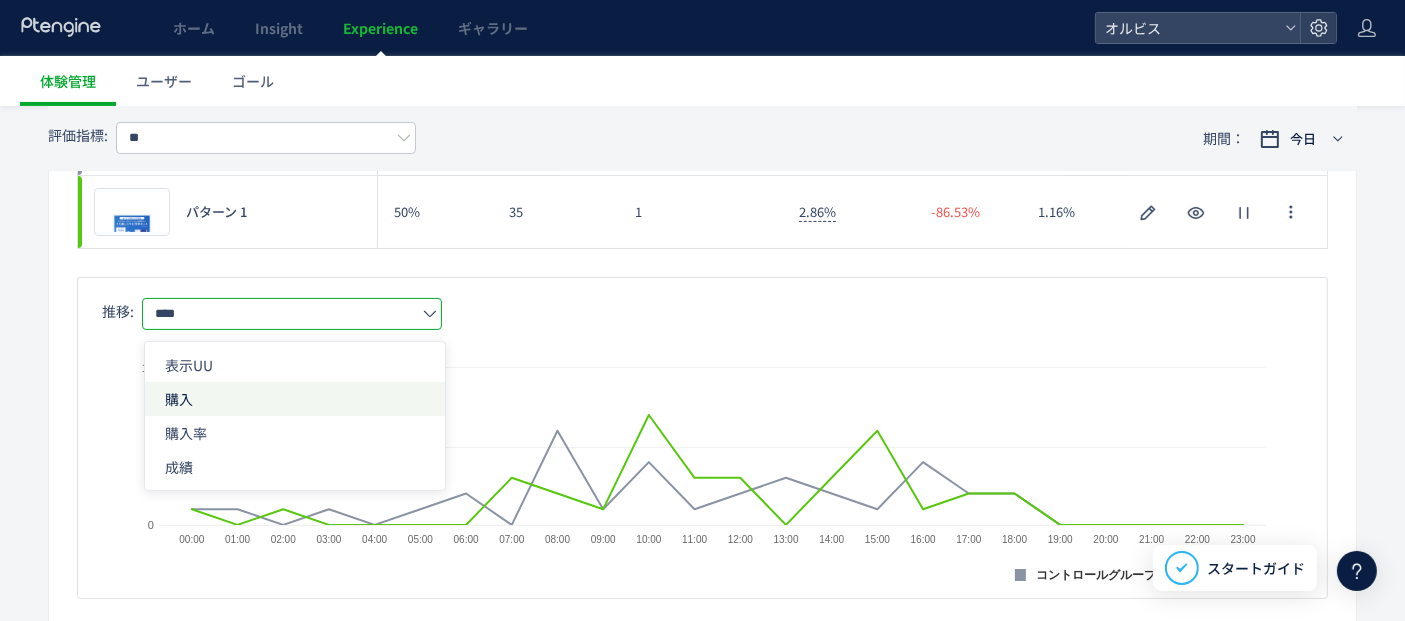 click on "購入" 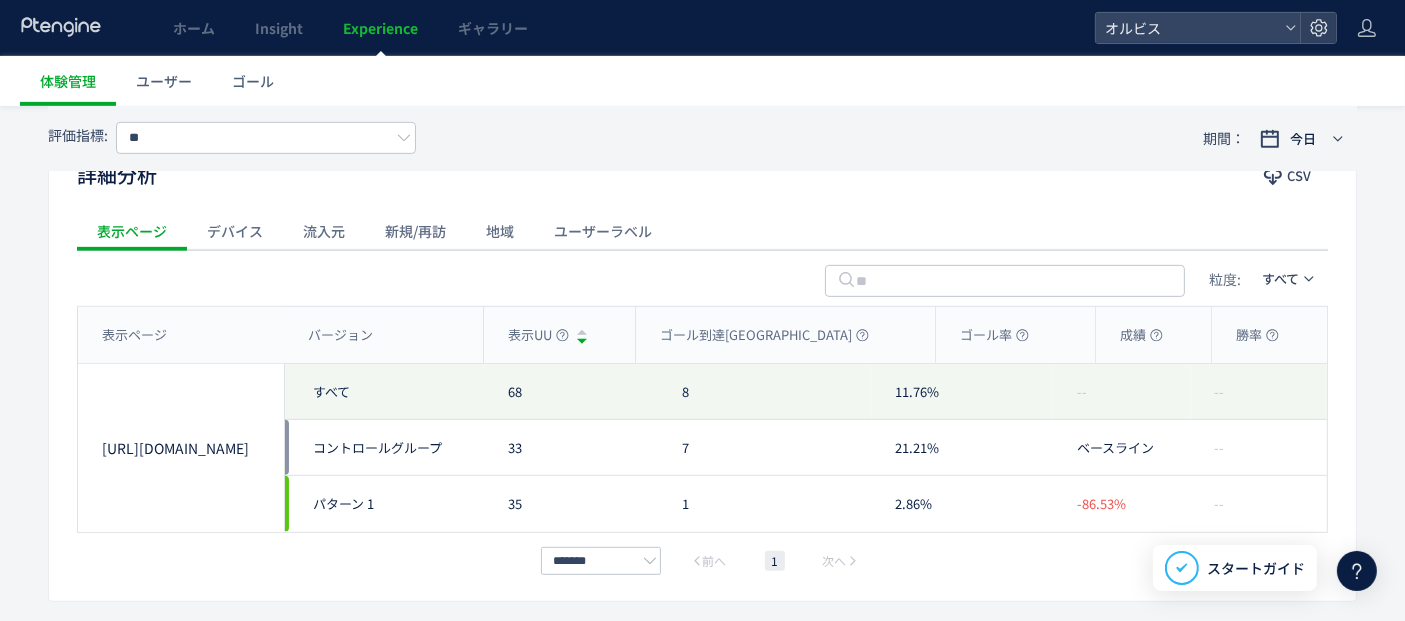 scroll, scrollTop: 897, scrollLeft: 0, axis: vertical 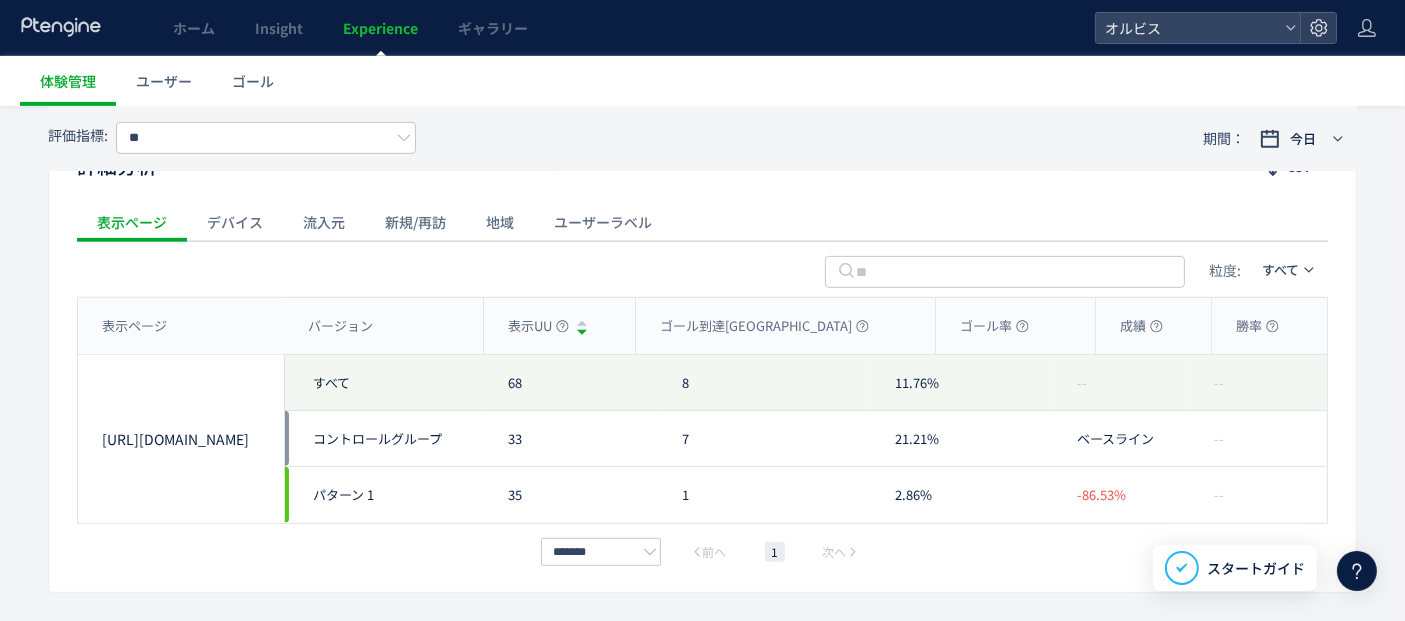 click on "新規/再訪" 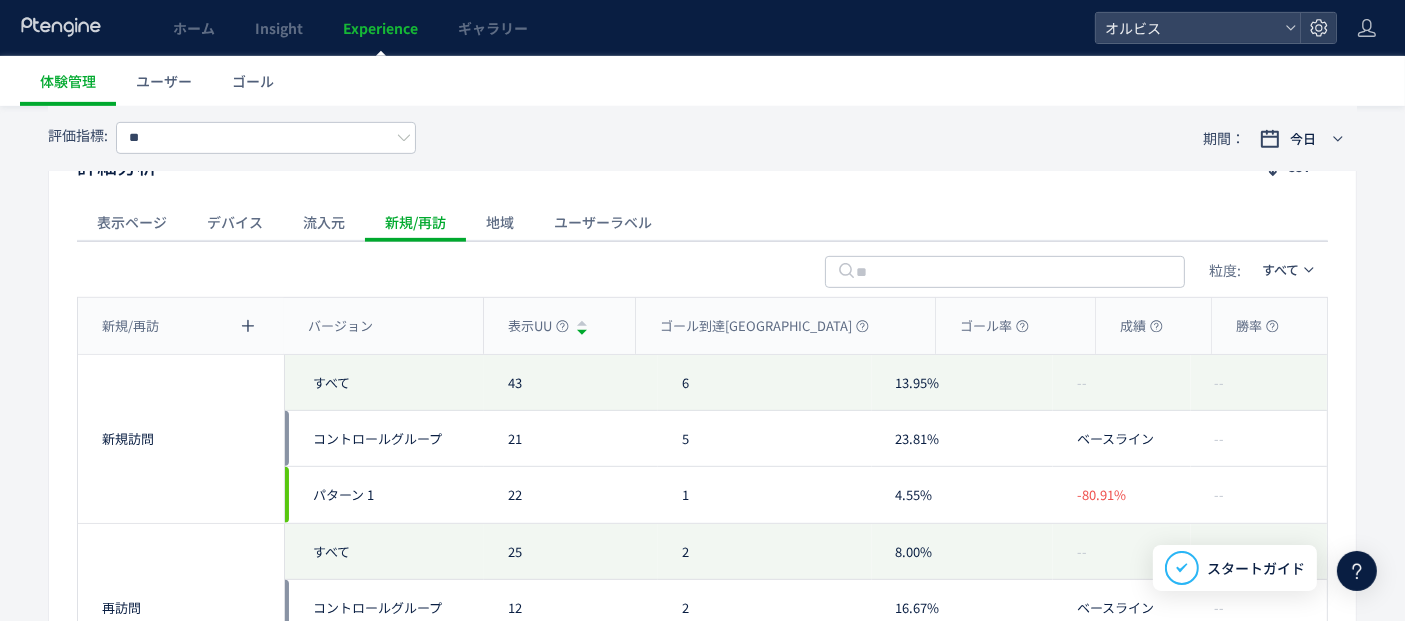 click on "流入元" 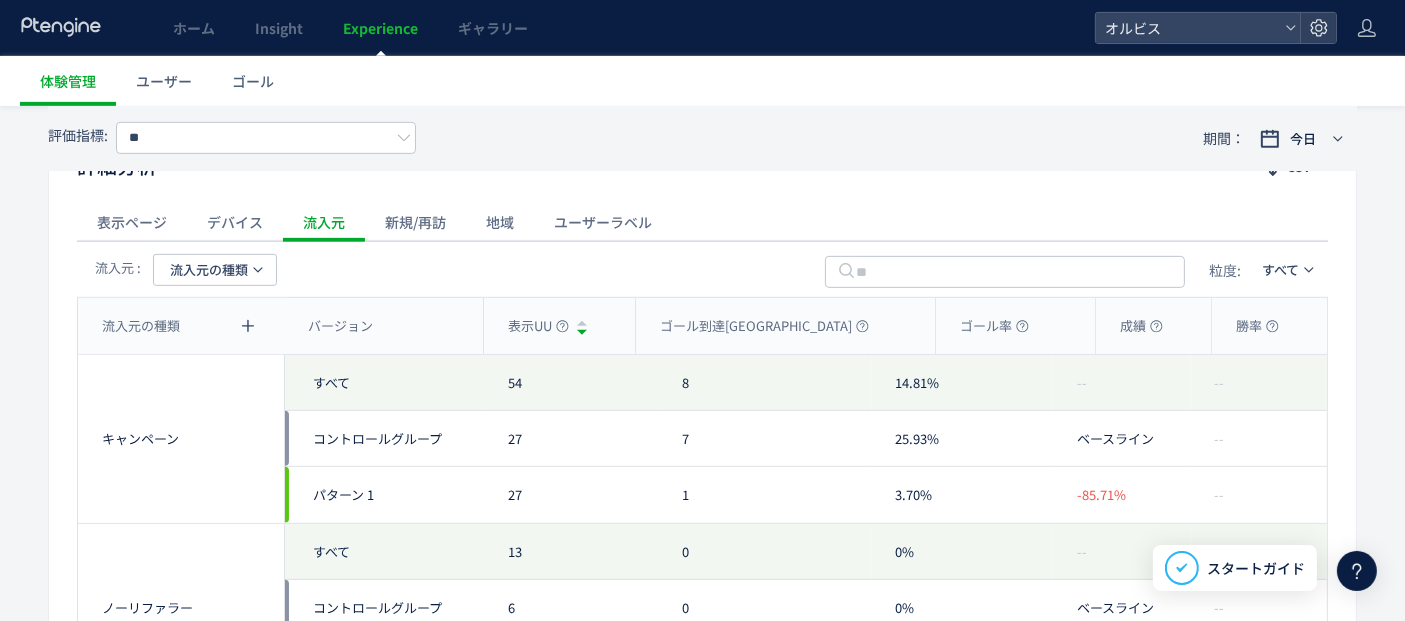 click on "流入元の種類" at bounding box center [209, 270] 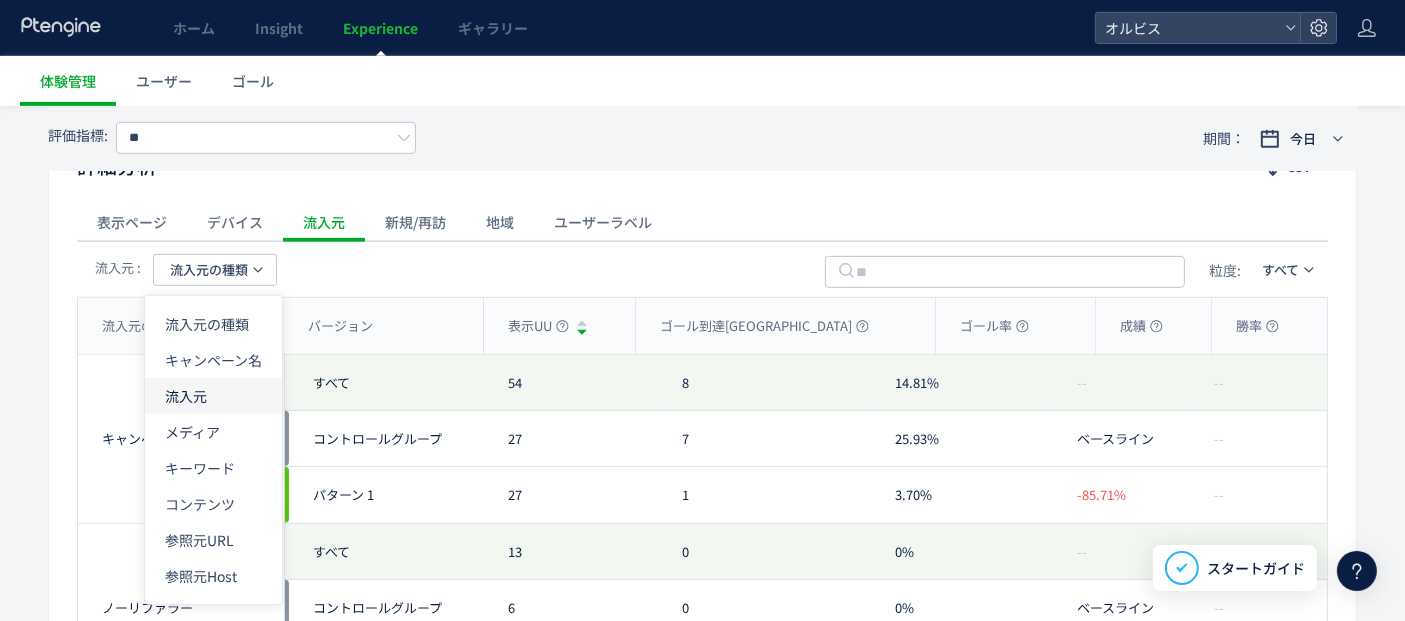click on "流入元" 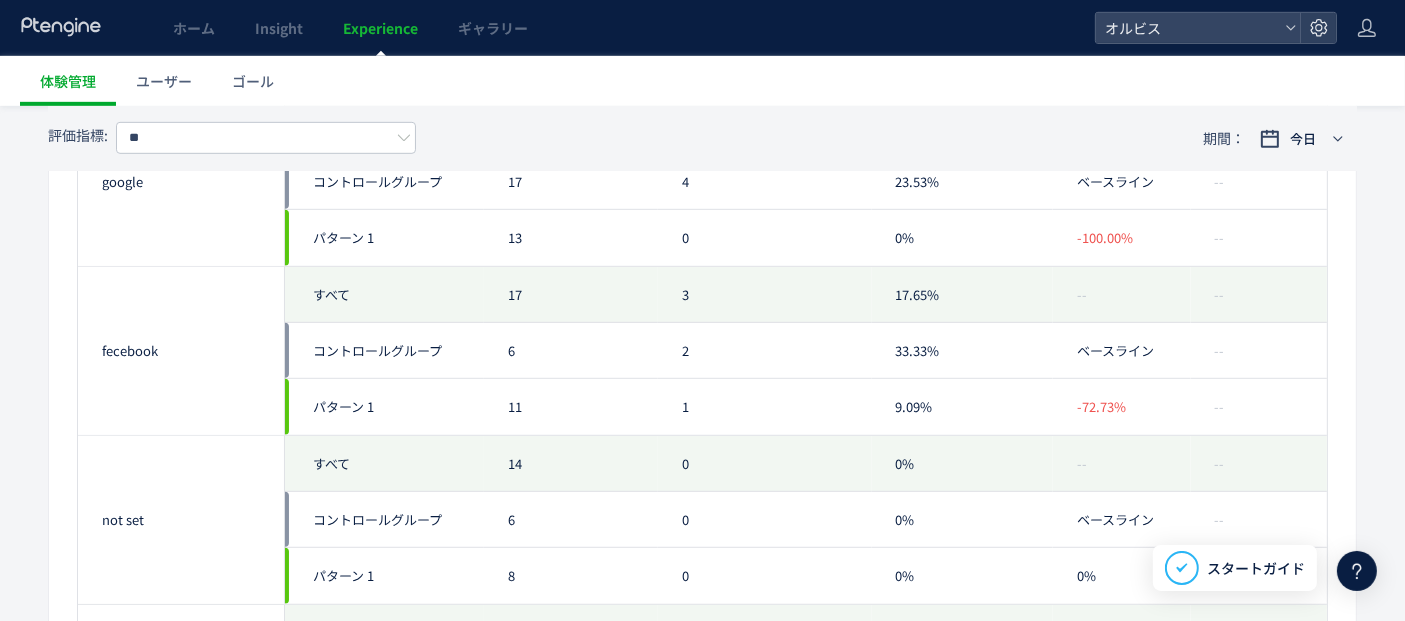 scroll, scrollTop: 0, scrollLeft: 0, axis: both 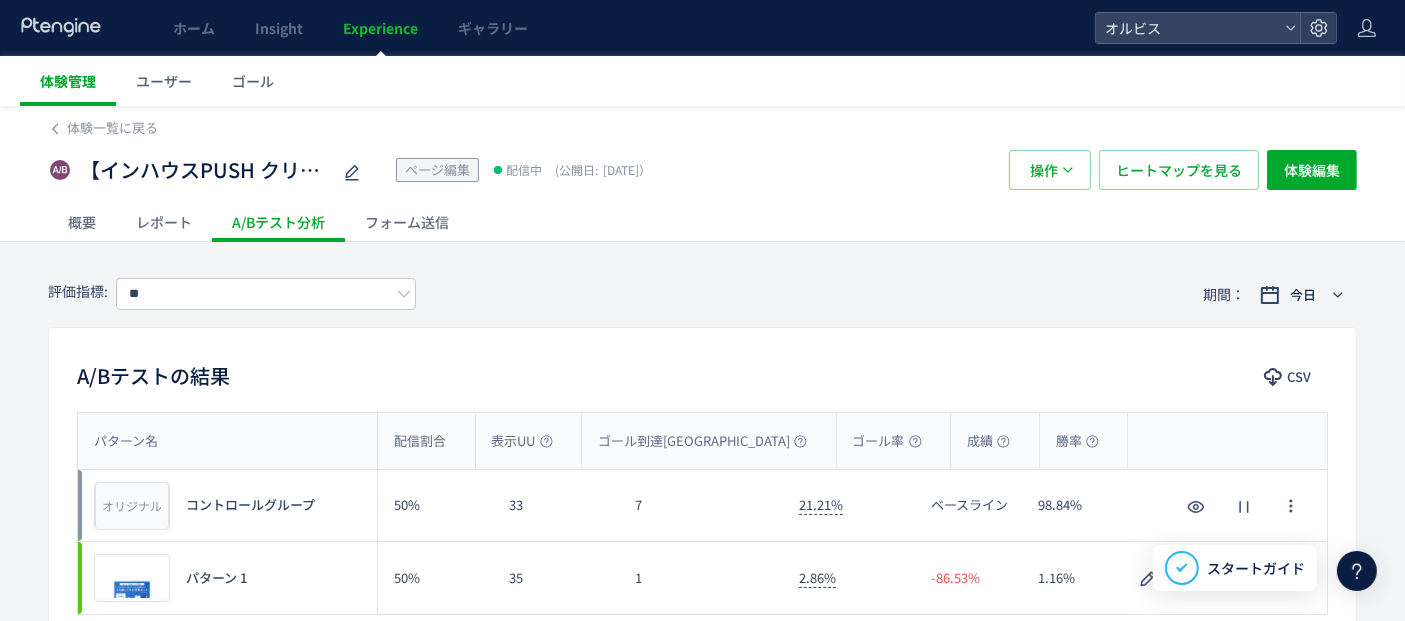 click on "体験管理" at bounding box center (68, 81) 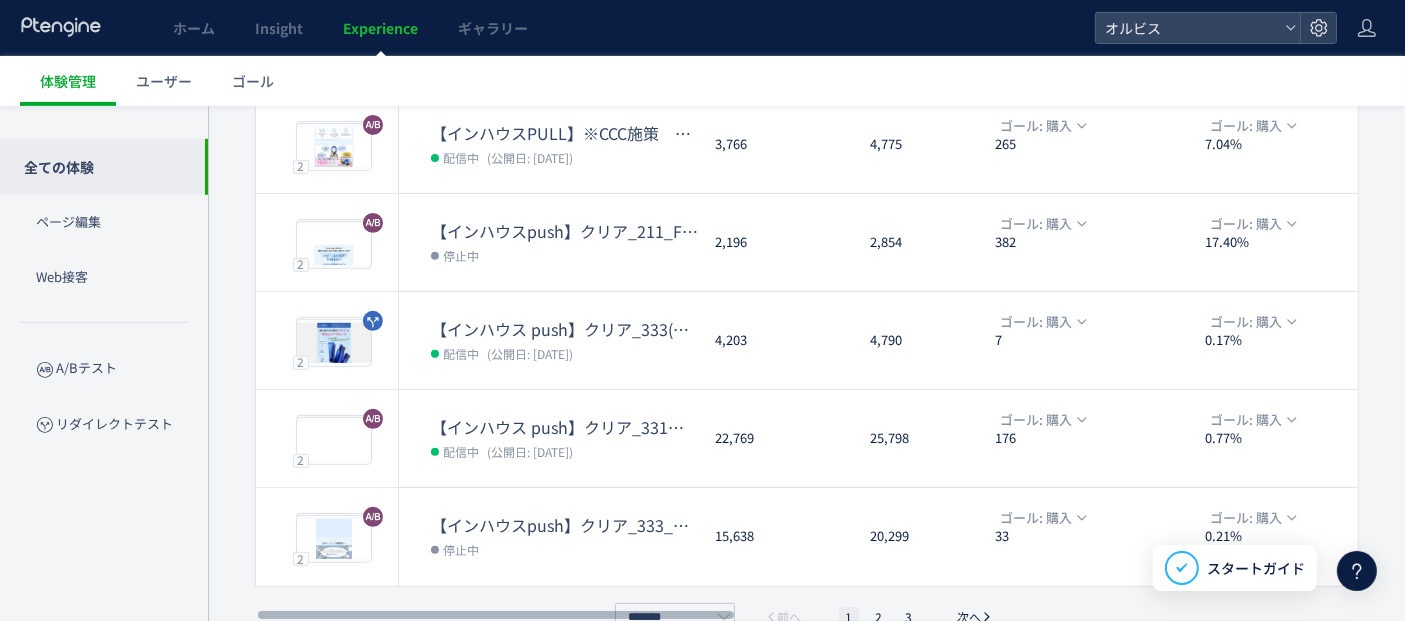 scroll, scrollTop: 757, scrollLeft: 0, axis: vertical 